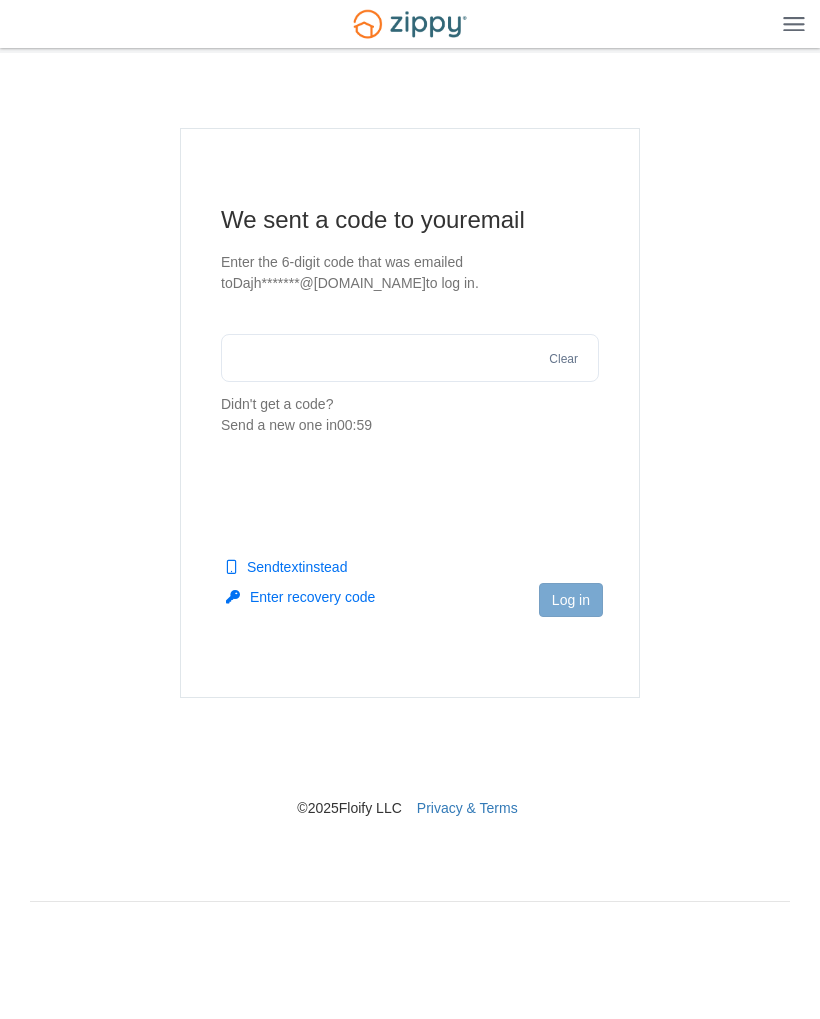 scroll, scrollTop: 0, scrollLeft: 0, axis: both 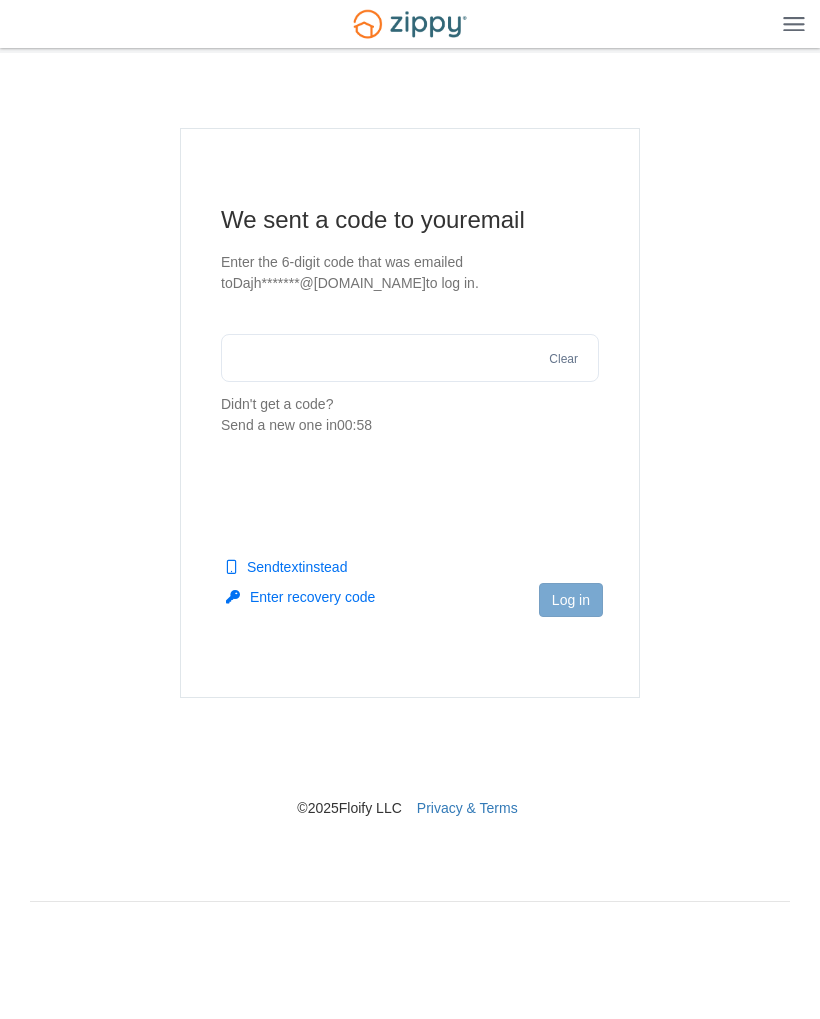 click at bounding box center (410, 358) 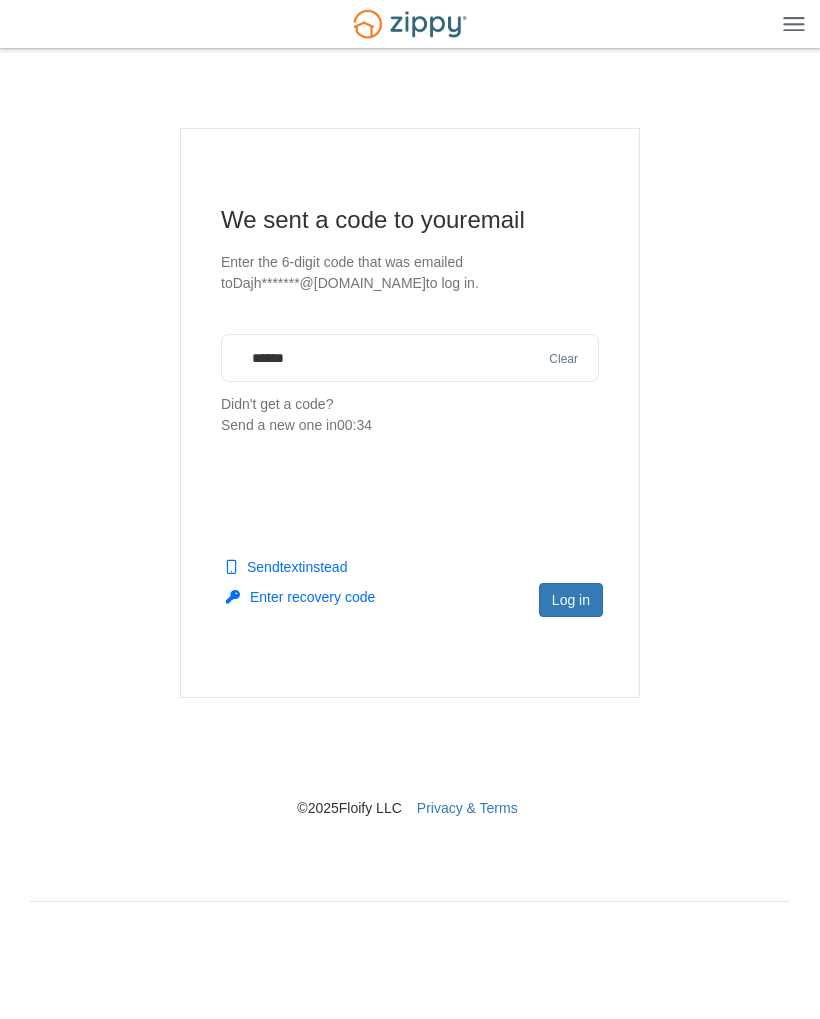 type on "******" 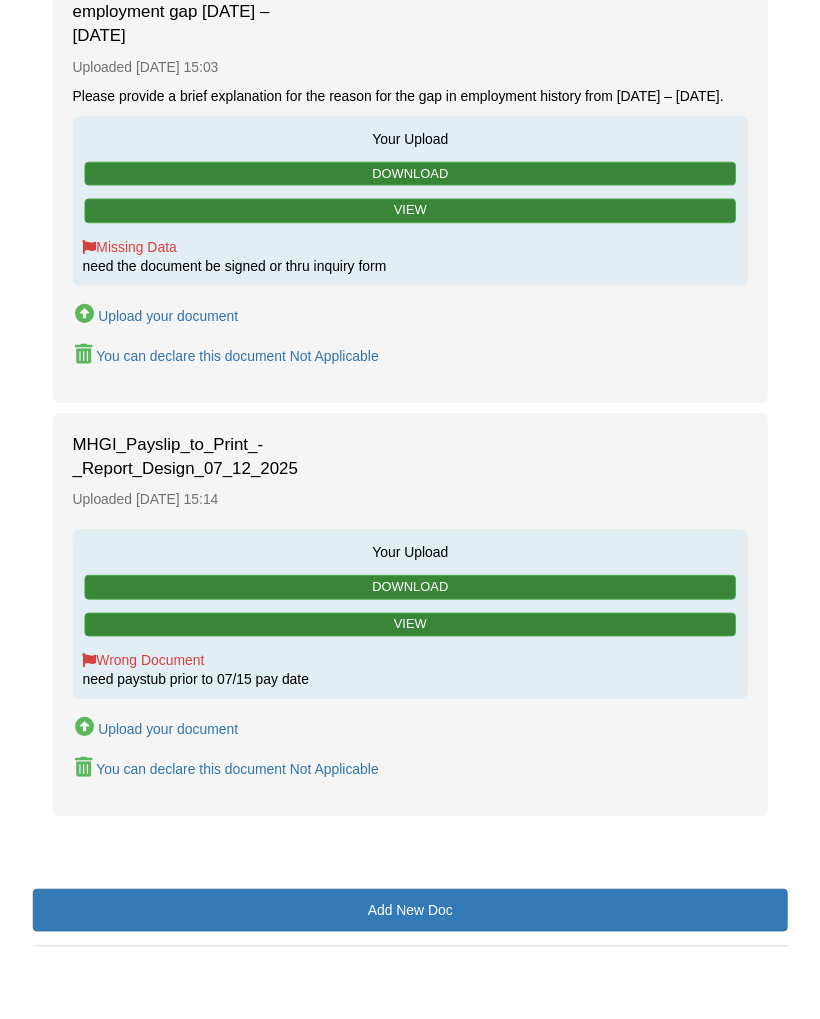 scroll, scrollTop: 331, scrollLeft: 0, axis: vertical 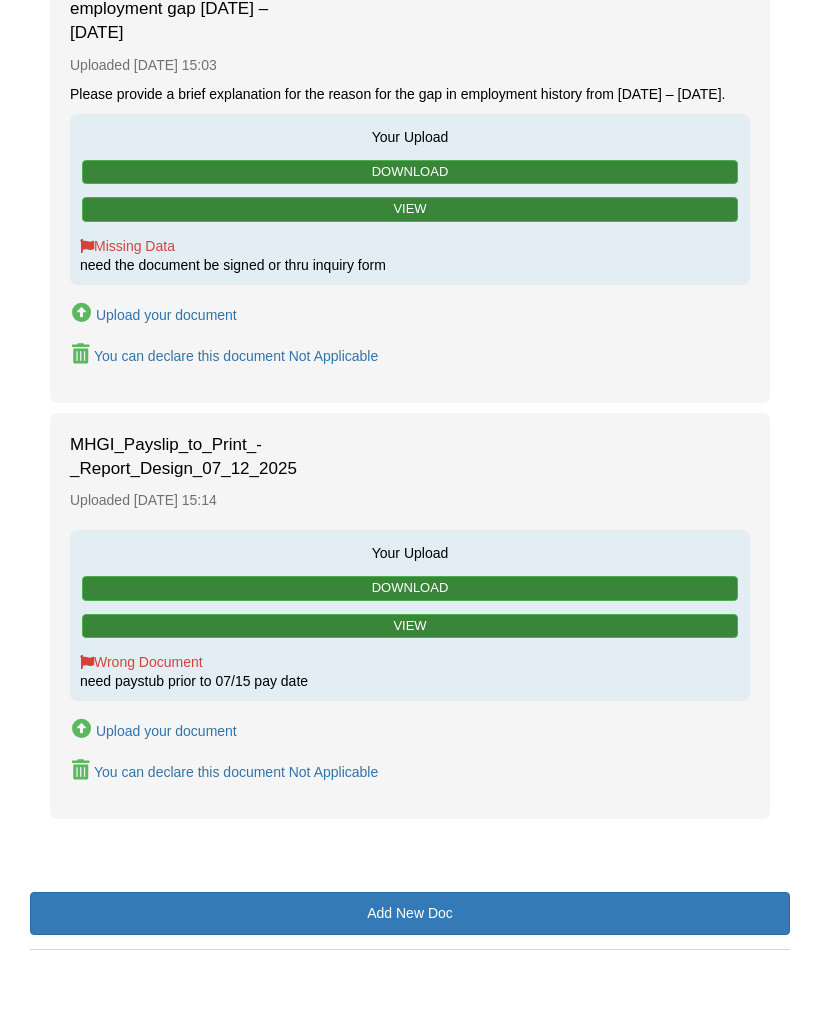 click on "You can declare this document Not Applicable" at bounding box center [236, 356] 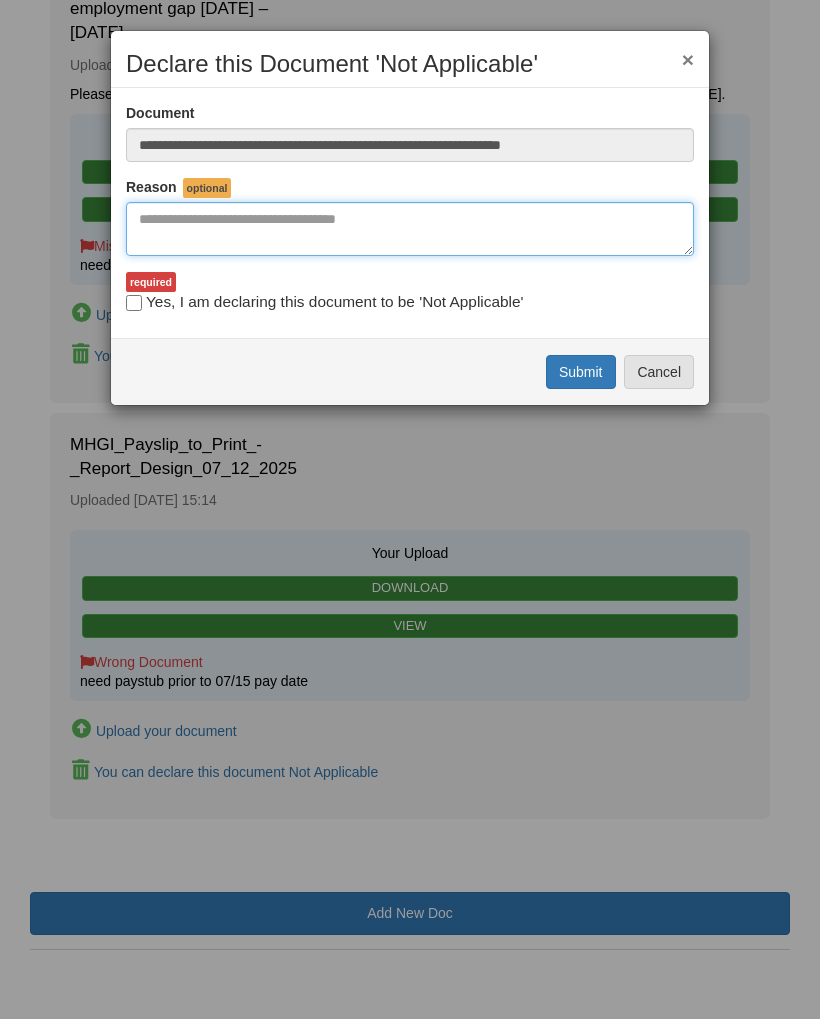 click at bounding box center [410, 229] 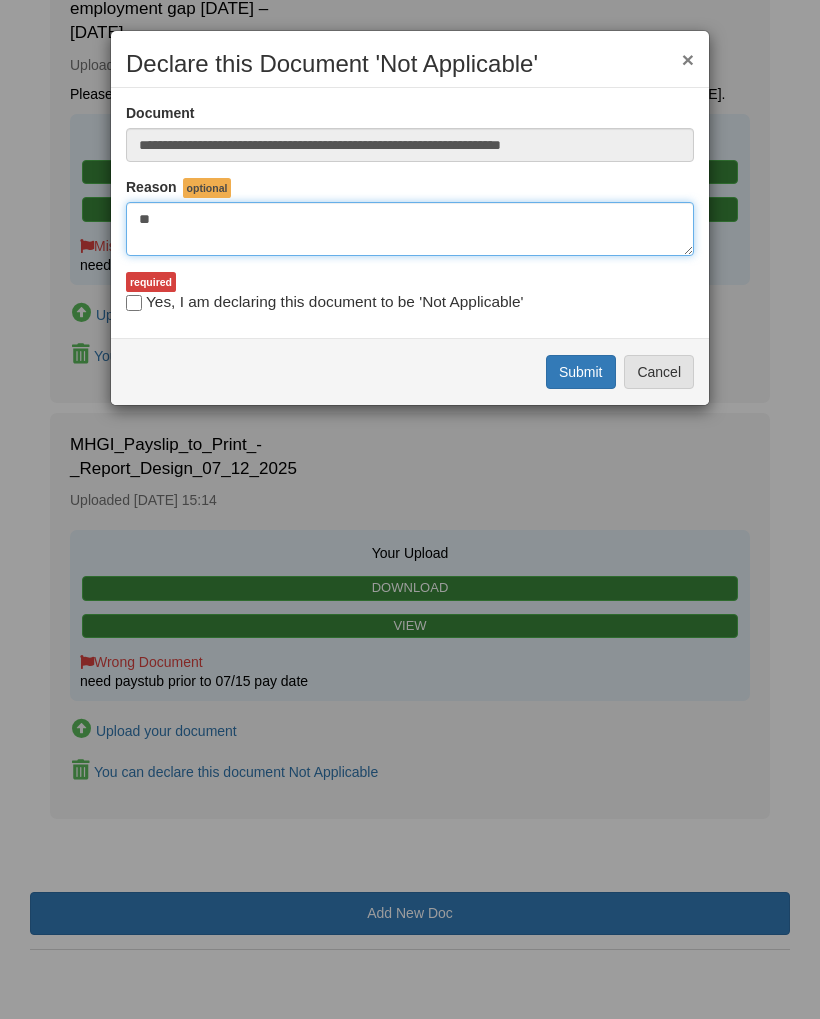type on "*" 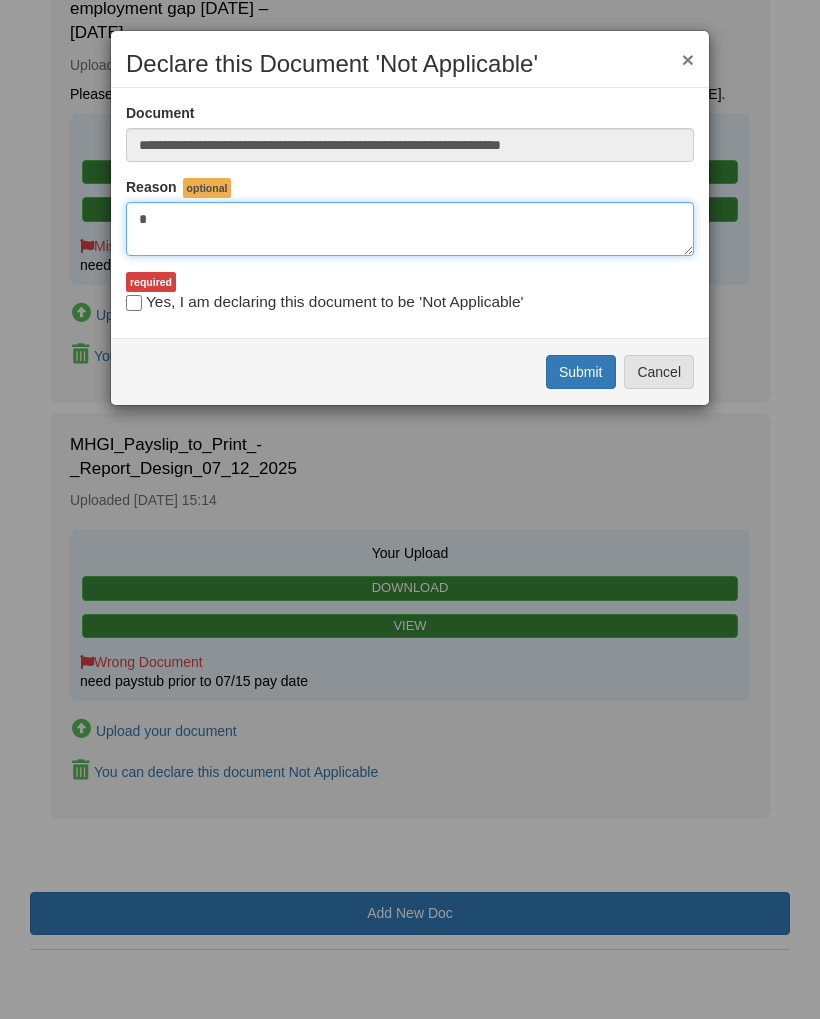 type 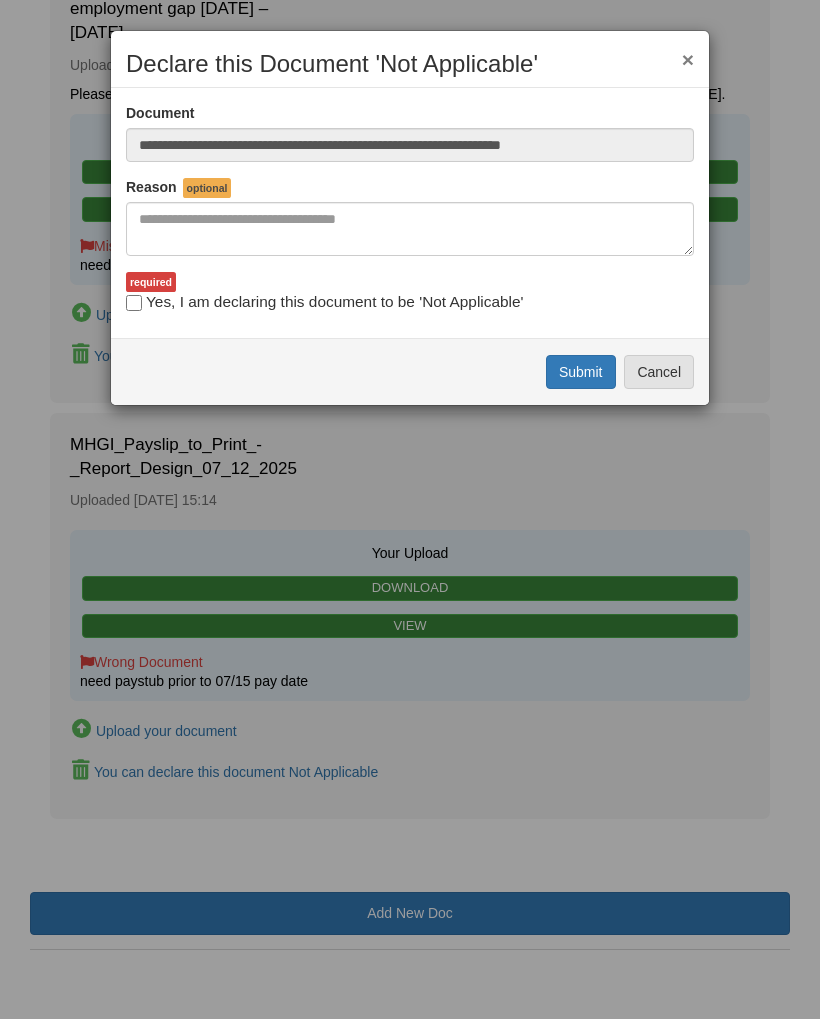 click on "Submit" at bounding box center (581, 372) 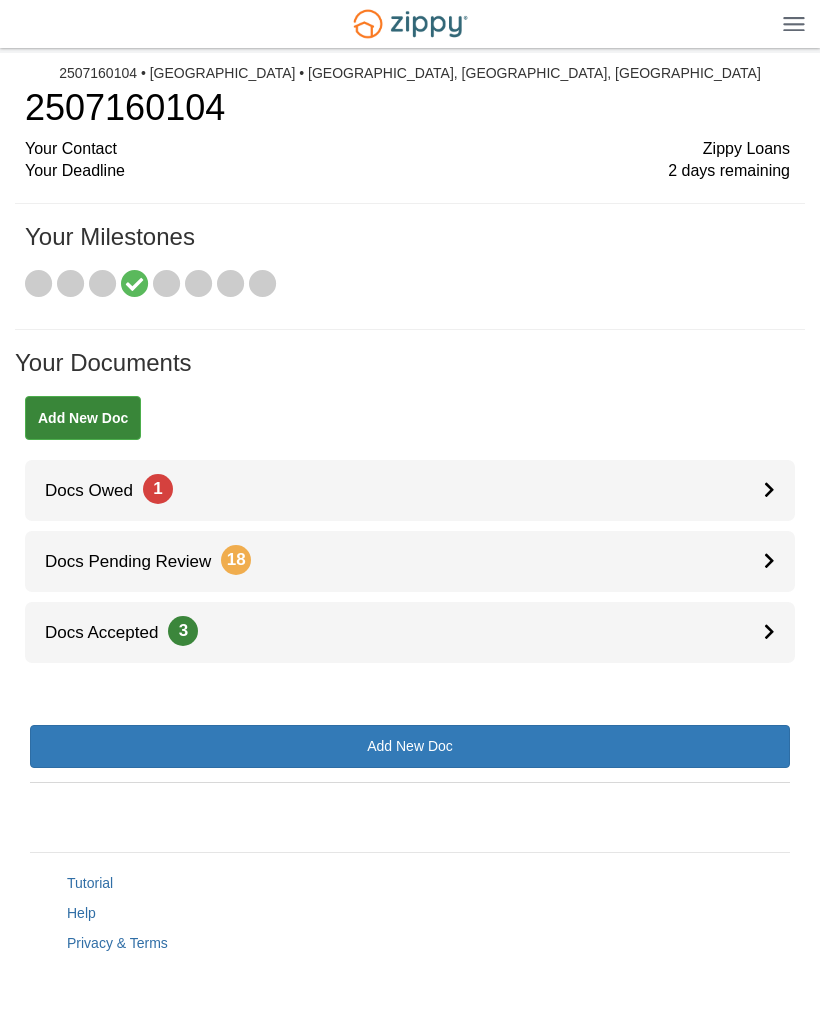 scroll, scrollTop: 0, scrollLeft: 0, axis: both 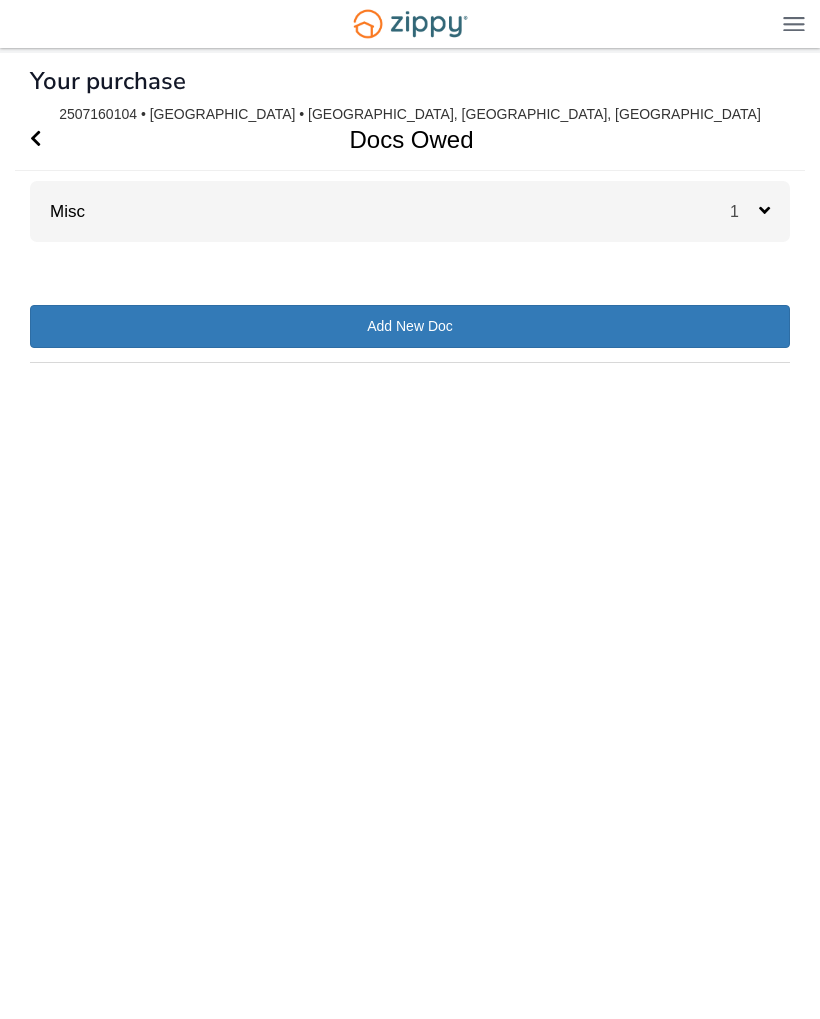click on "1" at bounding box center (744, 211) 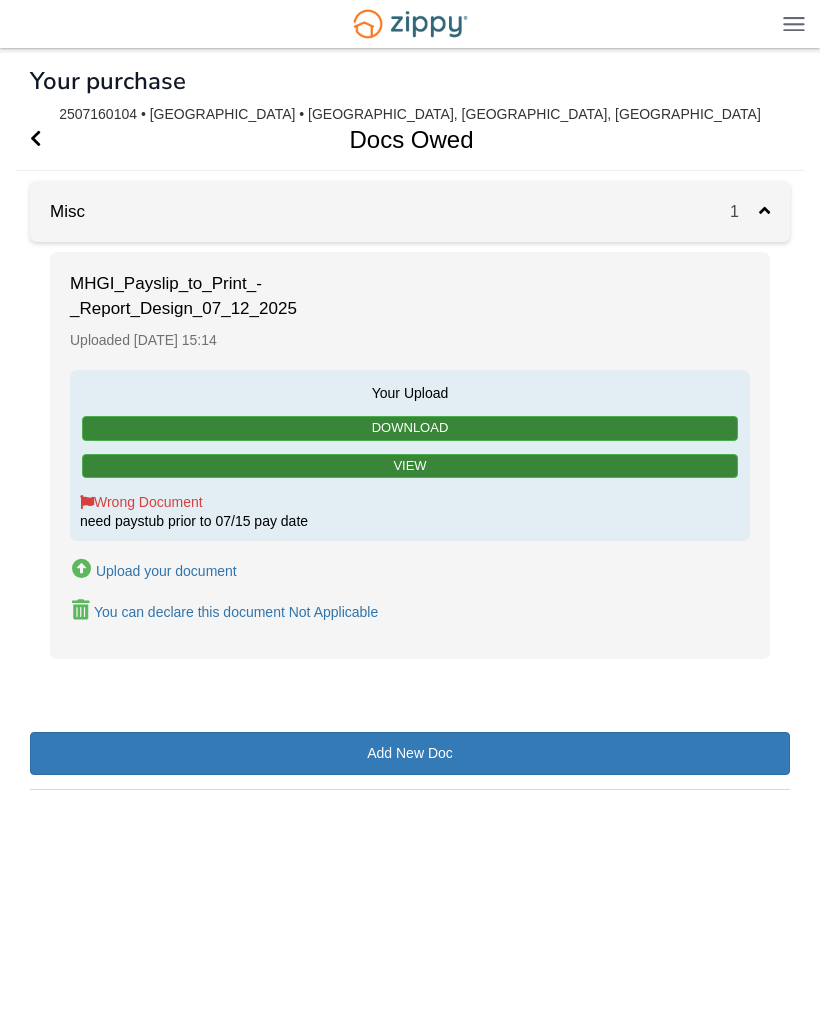 click on "Upload your document" at bounding box center [166, 571] 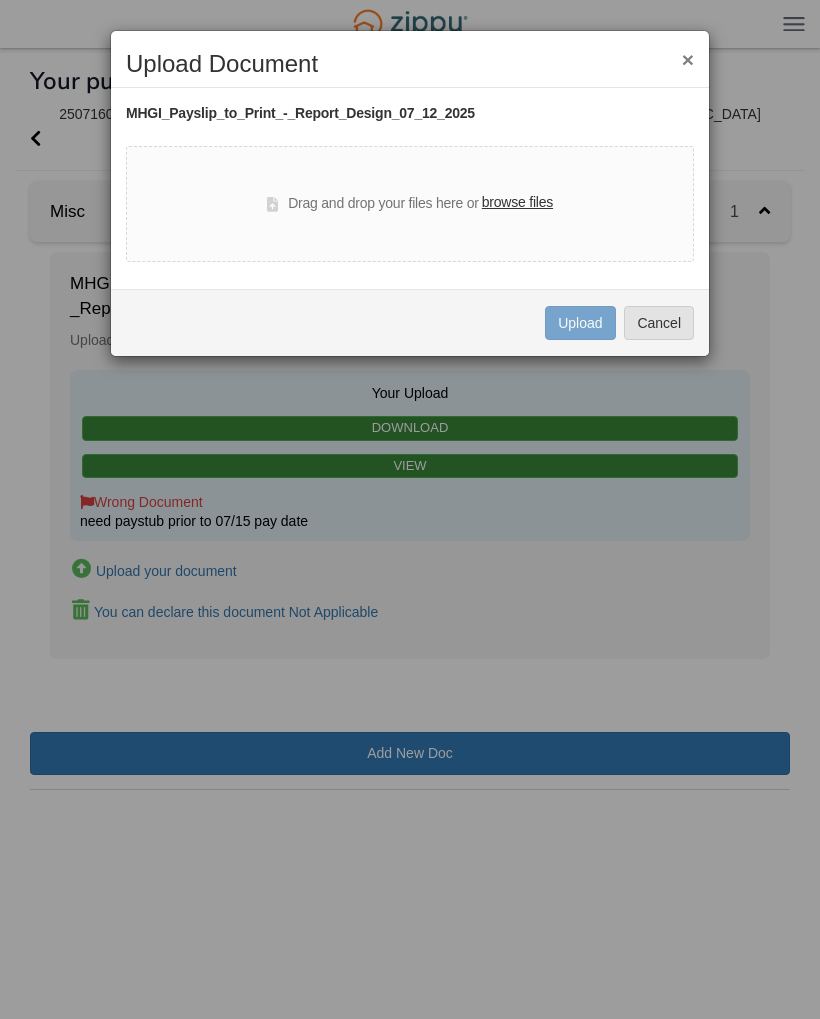 click on "browse files" at bounding box center (517, 203) 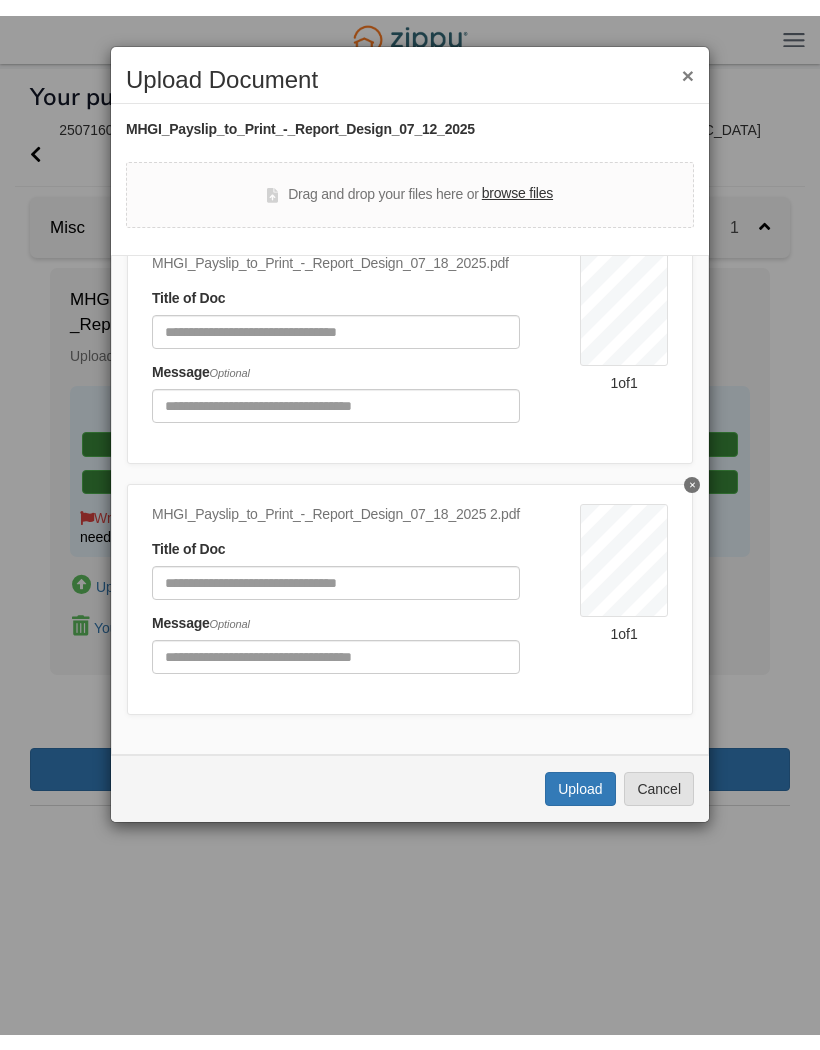 scroll, scrollTop: 89, scrollLeft: 0, axis: vertical 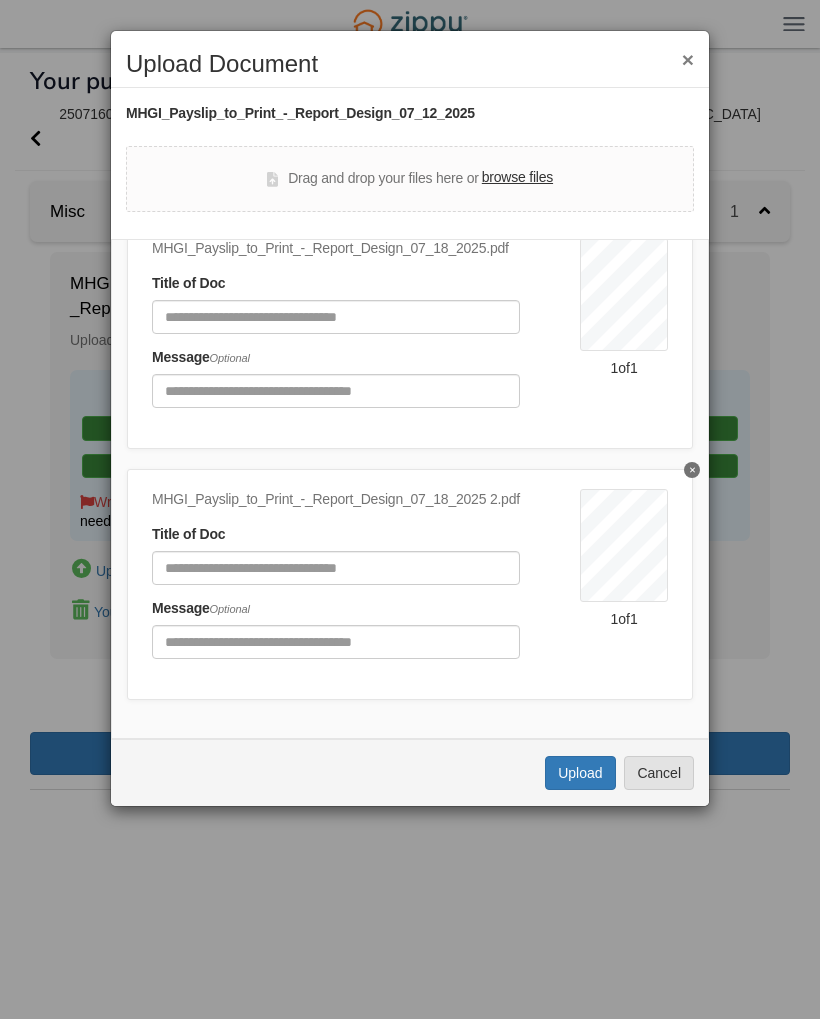 click on "Upload" at bounding box center (580, 773) 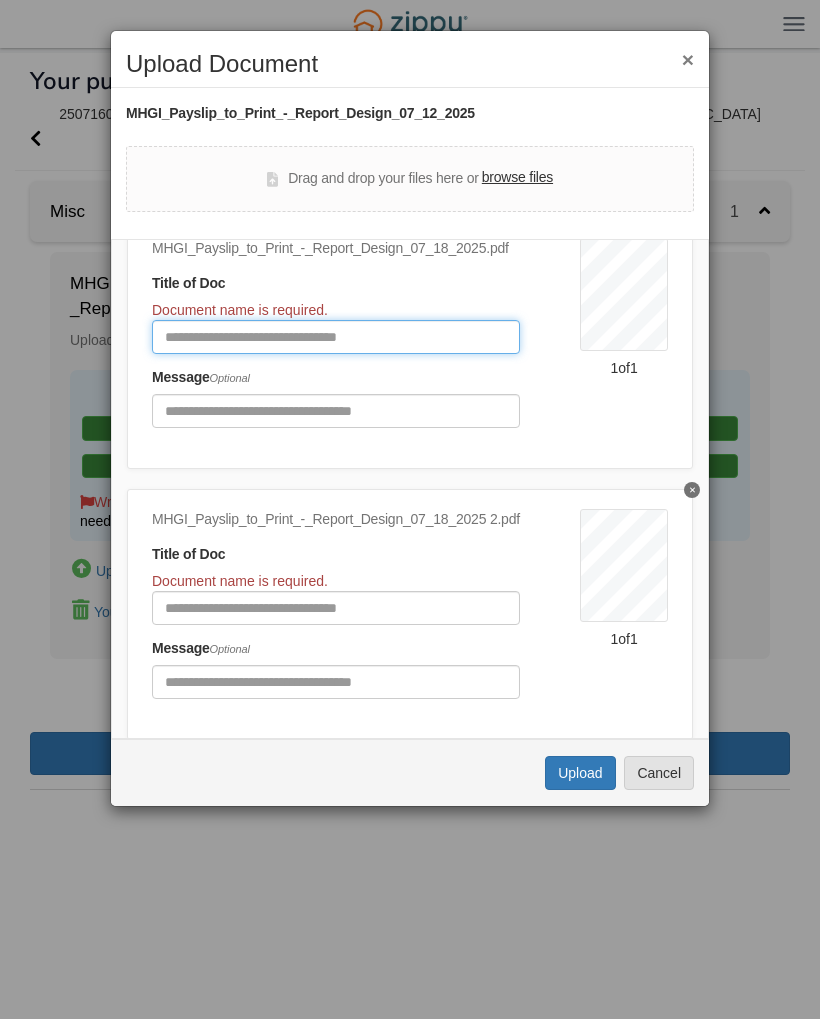 click at bounding box center (336, 337) 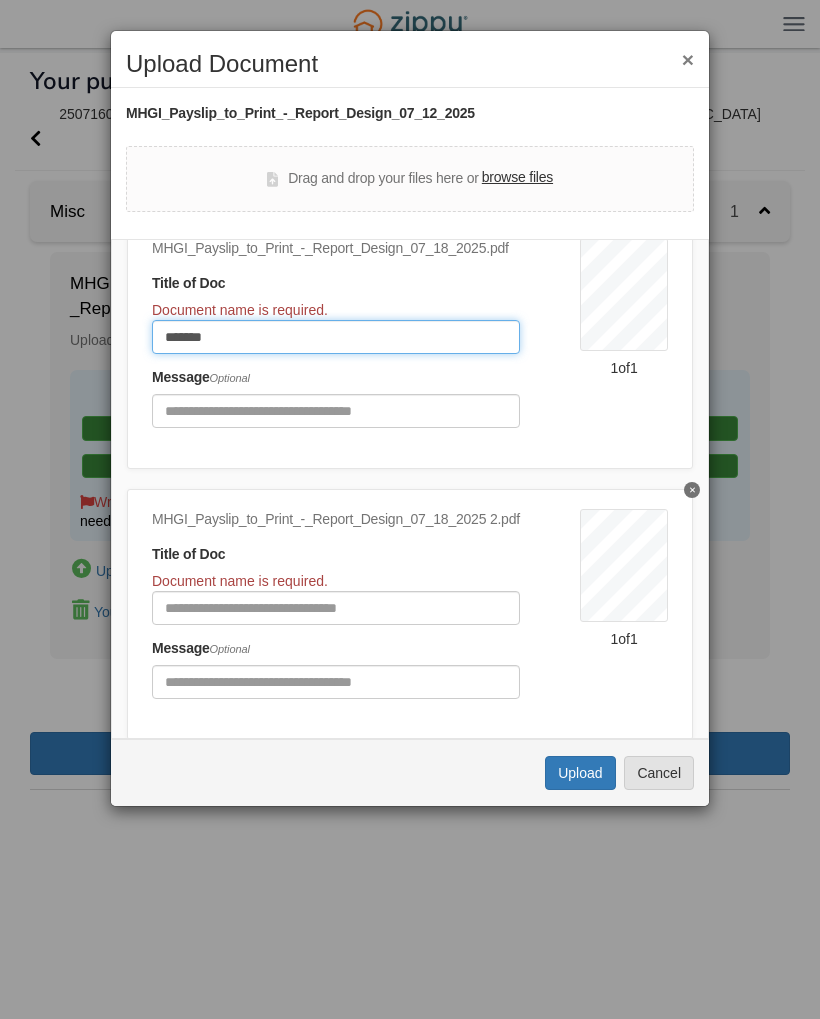 type on "*******" 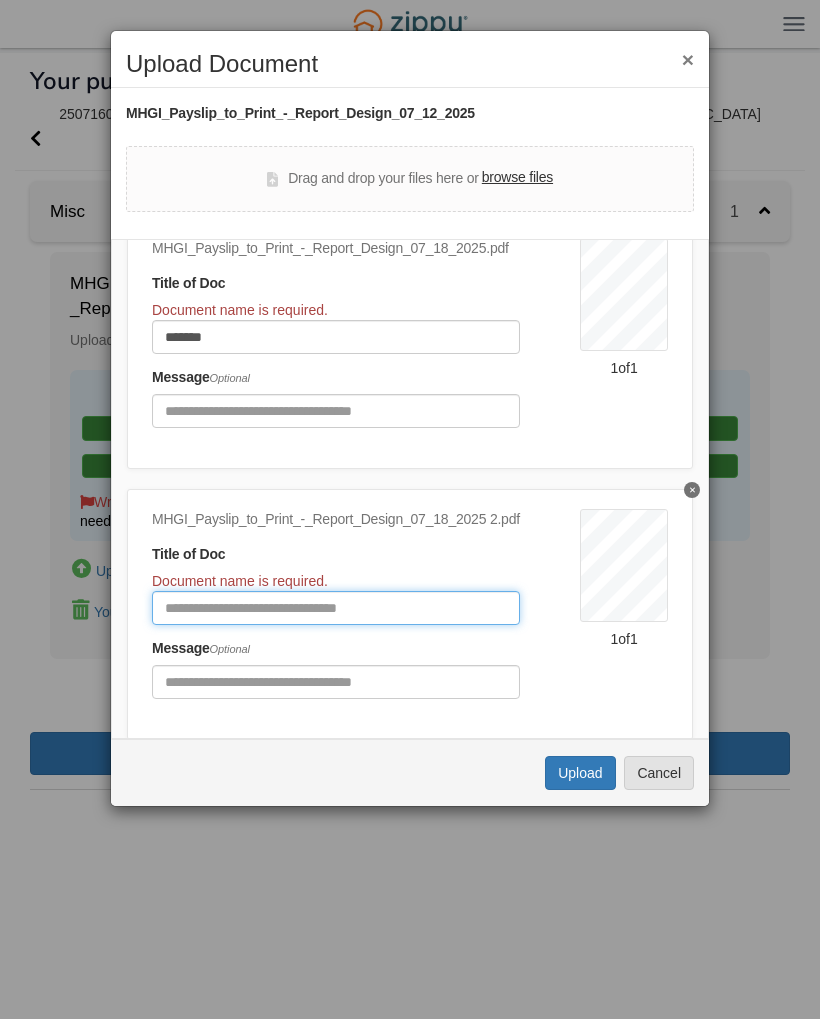 click at bounding box center [336, 608] 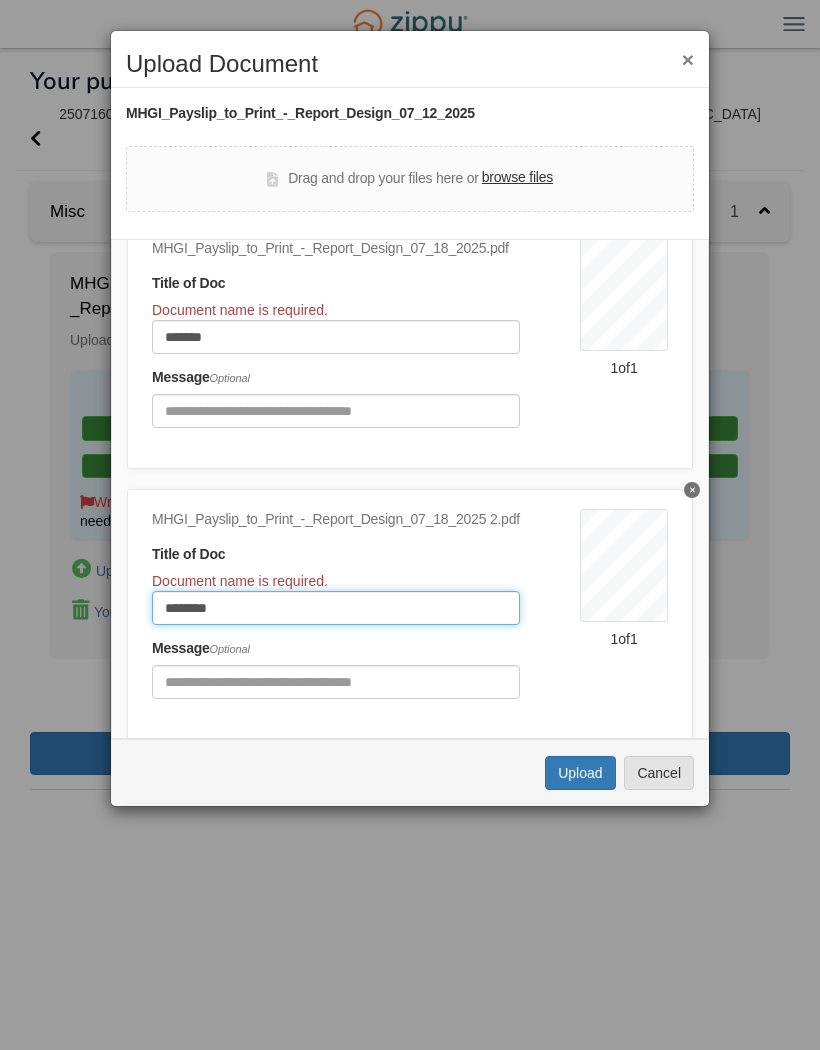 type on "*********" 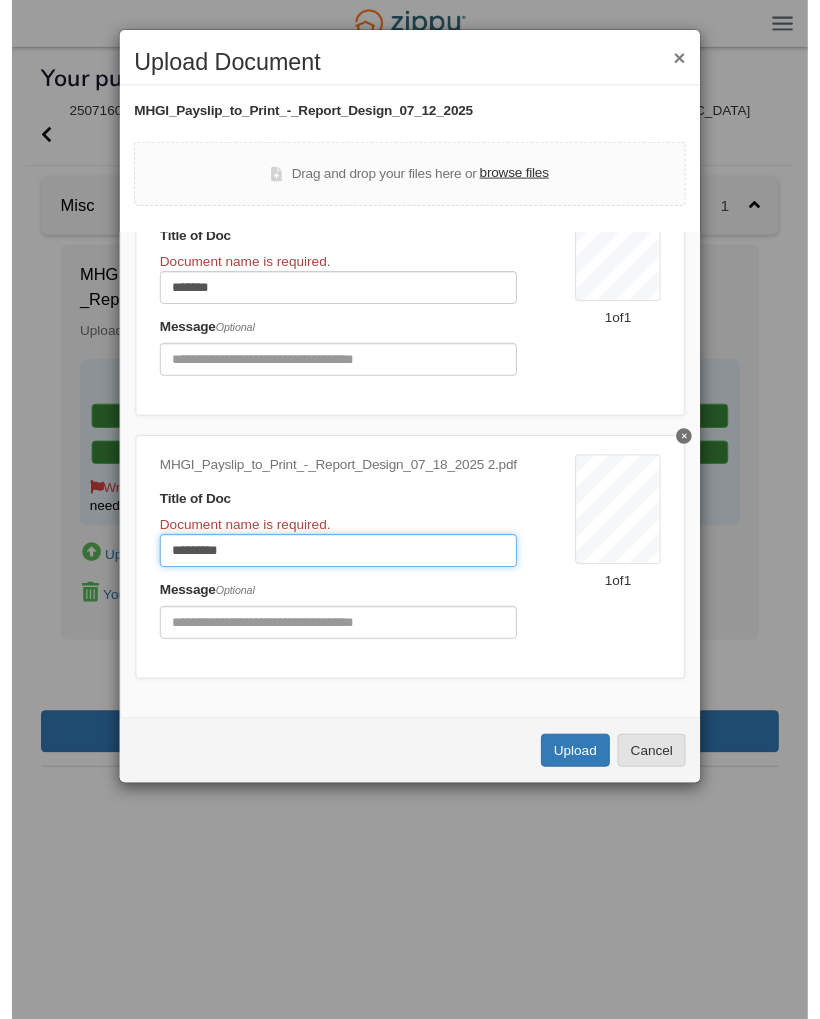 scroll, scrollTop: 129, scrollLeft: 0, axis: vertical 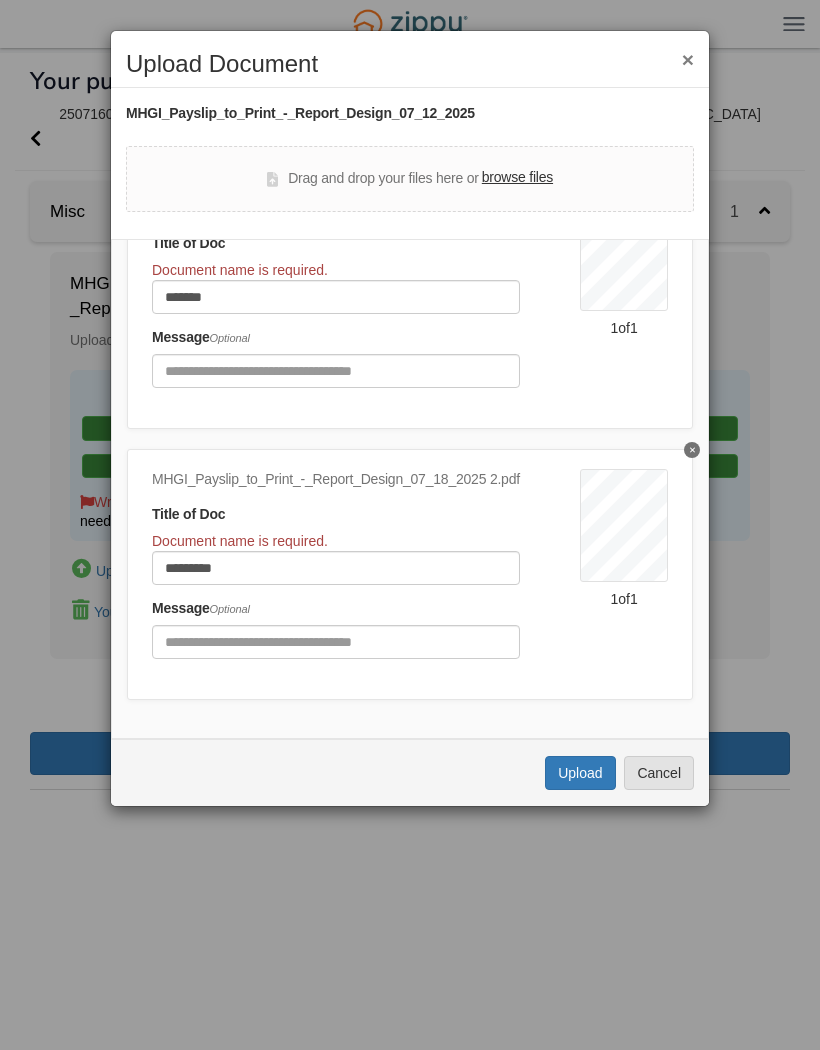 click on "×
Upload Document
MHGI_Payslip_to_Print_-_Report_Design_07_12_2025 Drag and drop your files here or   browse files Documents to Upload ( 2 ) MHGI_Payslip_to_Print_-_Report_Design_07_18_2025.pdf Title of Doc Document name is required. ******* Message  Optional Wen Georgia, LLC 45 Ottawa Ave SW Suite #600 Grand Rapids, MI 49503 Payment Information Bank Account Name Account Number USD Amount Amount Delta  Community  Credit  Union Delta Community  Credit  Union  ******4259 ******4259 767.43 D'ajhanae Harris 4069 Kendrick Circle Loganville, GA 30052 Name Company Employee ID Pay Period Begin Pay Period End	 Check Date Check Number D'ajhanae Harris Wen Georgia, LLC 1147663 5/26/25 6/8/25 6/17/25   Gross Pay Post Tax Deductions Employee Taxes Pre-Tax Deductions Net Pay Current 889.89   122.46   767.43 YTD   1,278.89   Earnings Description Dates Hours Rate Amount YTD Hourly 05/26/2025 - 06/08/2025 65.92 13.50 889.89 9,829.71 Earnings Total: 889.89 Amount" at bounding box center [410, 525] 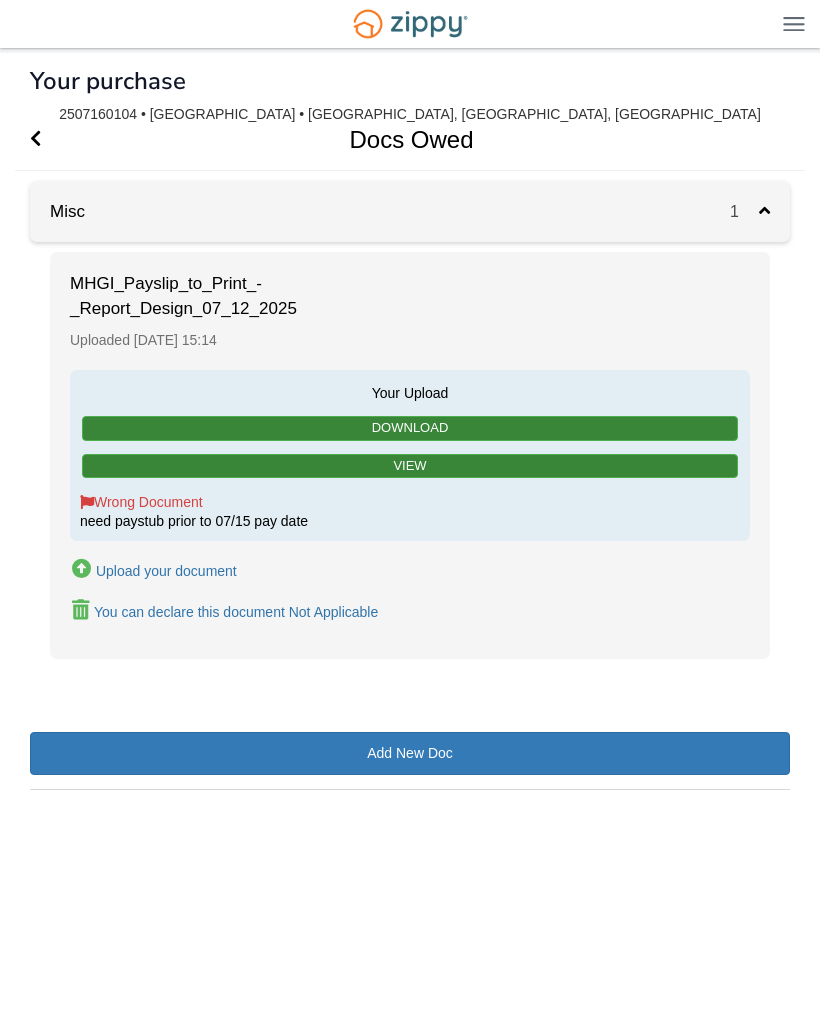 click on "MHGI_Payslip_to_Print_-_Report_Design_07_12_2025
Uploaded July 17 15:14
Your Upload
Download
View
Wrong Document
need paystub prior to 07/15 pay date
Upload your document
You can declare this document Not Applicable" at bounding box center (410, 455) 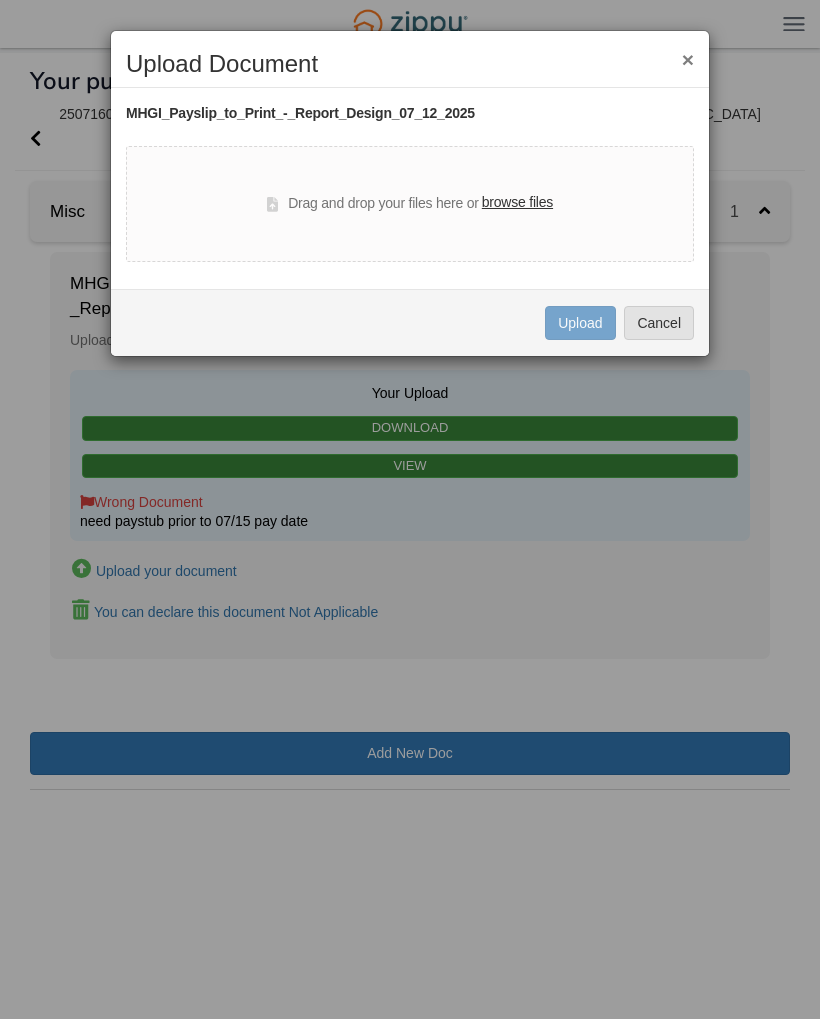 click on "Drag and drop your files here or   browse files" at bounding box center (410, 204) 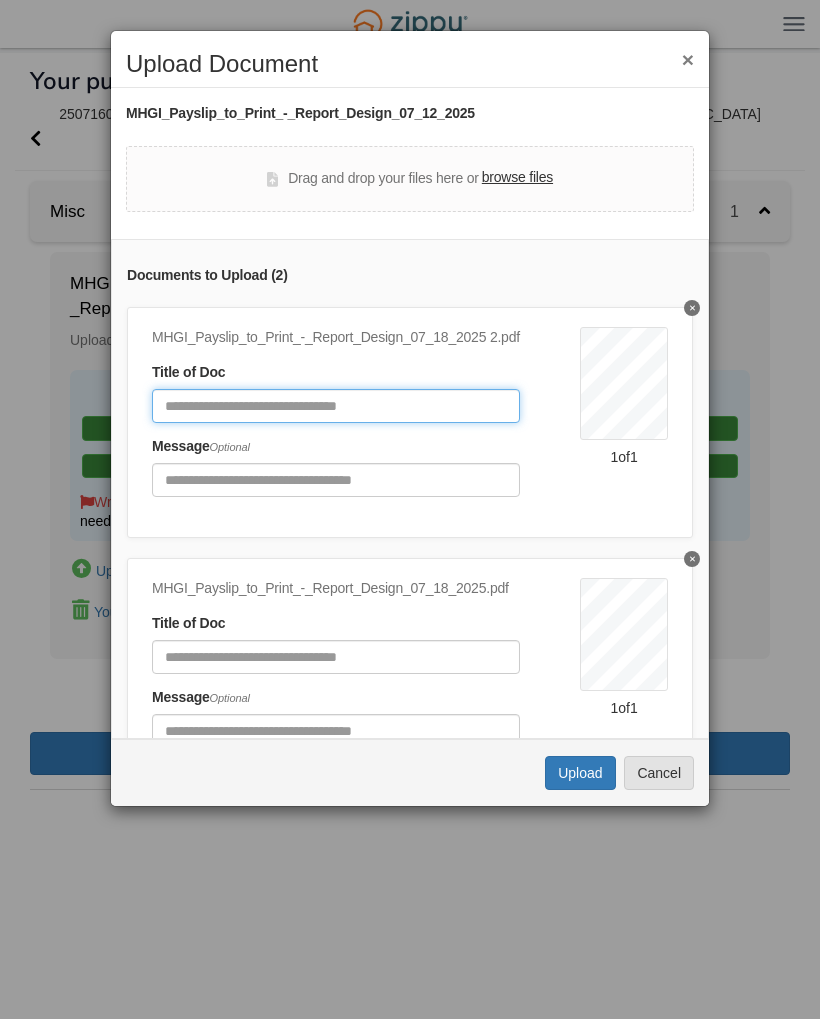 click 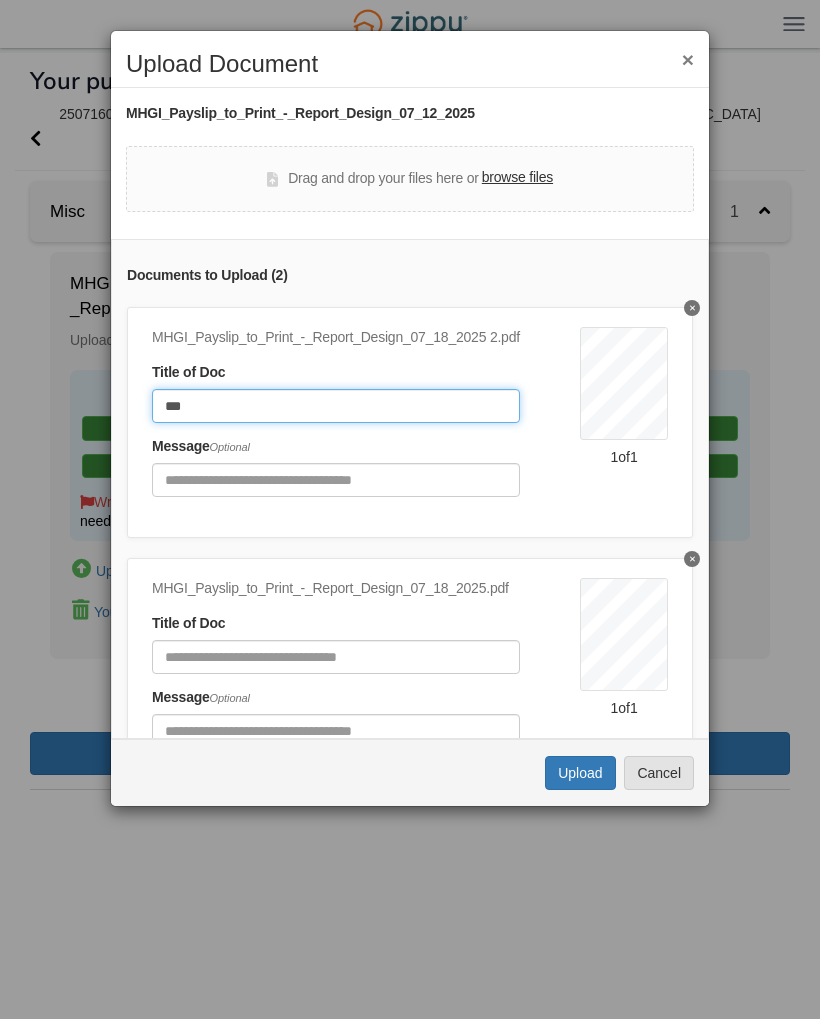 type on "***" 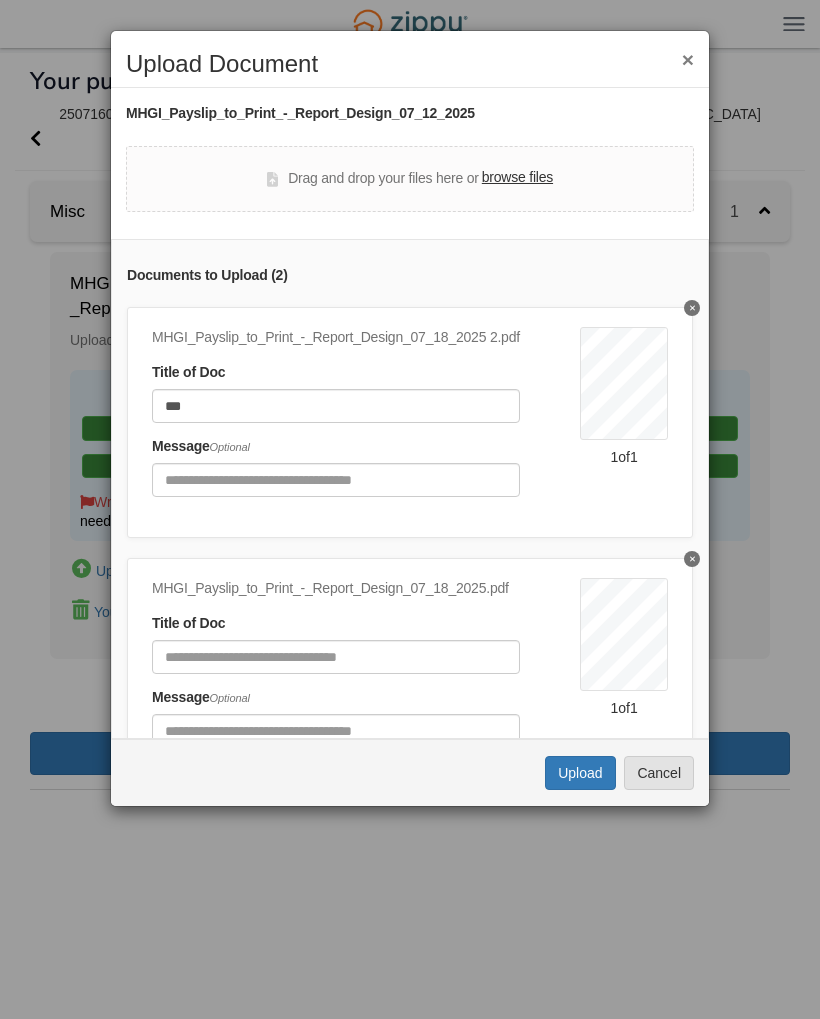 click on "Title of Doc" at bounding box center [336, 643] 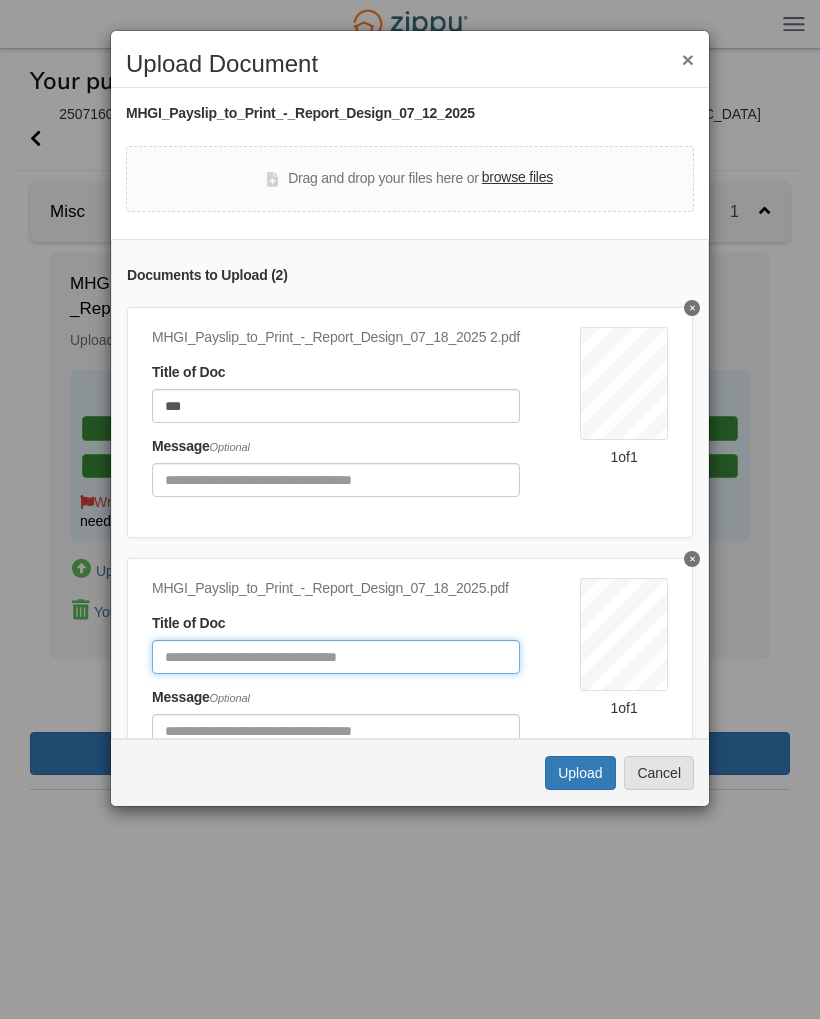 click 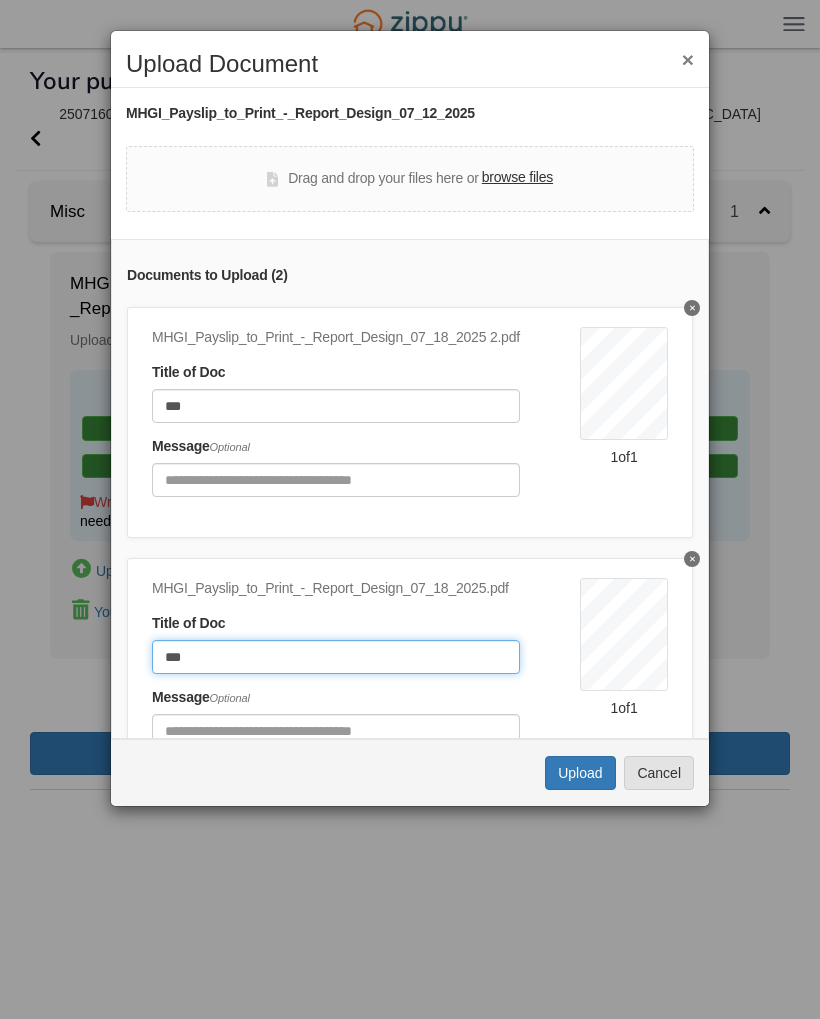 type on "***" 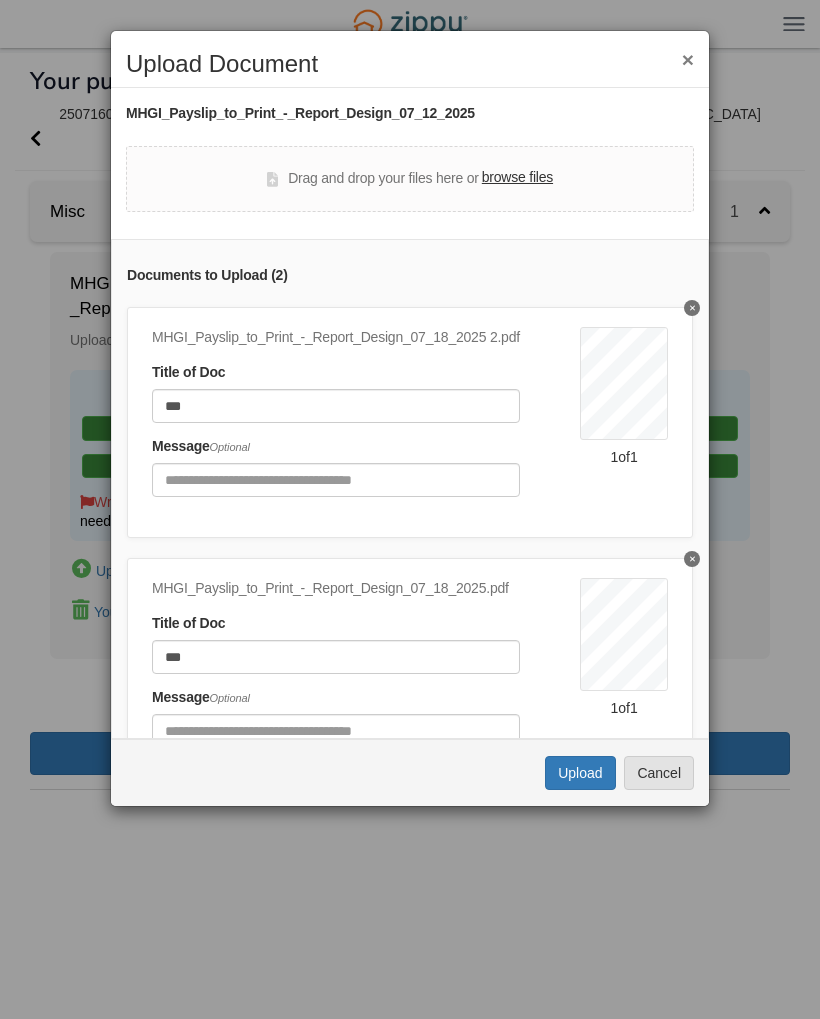 click on "MHGI_Payslip_to_Print_-_Report_Design_07_18_2025.pdf Title of Doc *** Message  Optional" at bounding box center (366, 669) 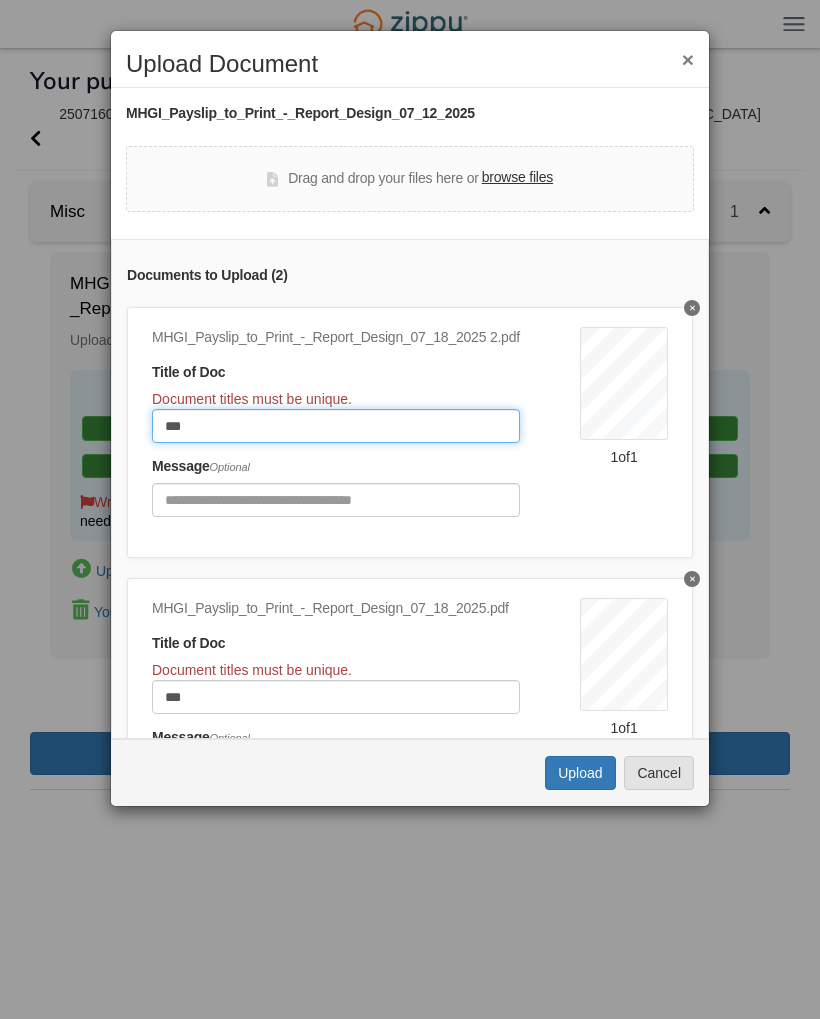 click on "***" at bounding box center [336, 426] 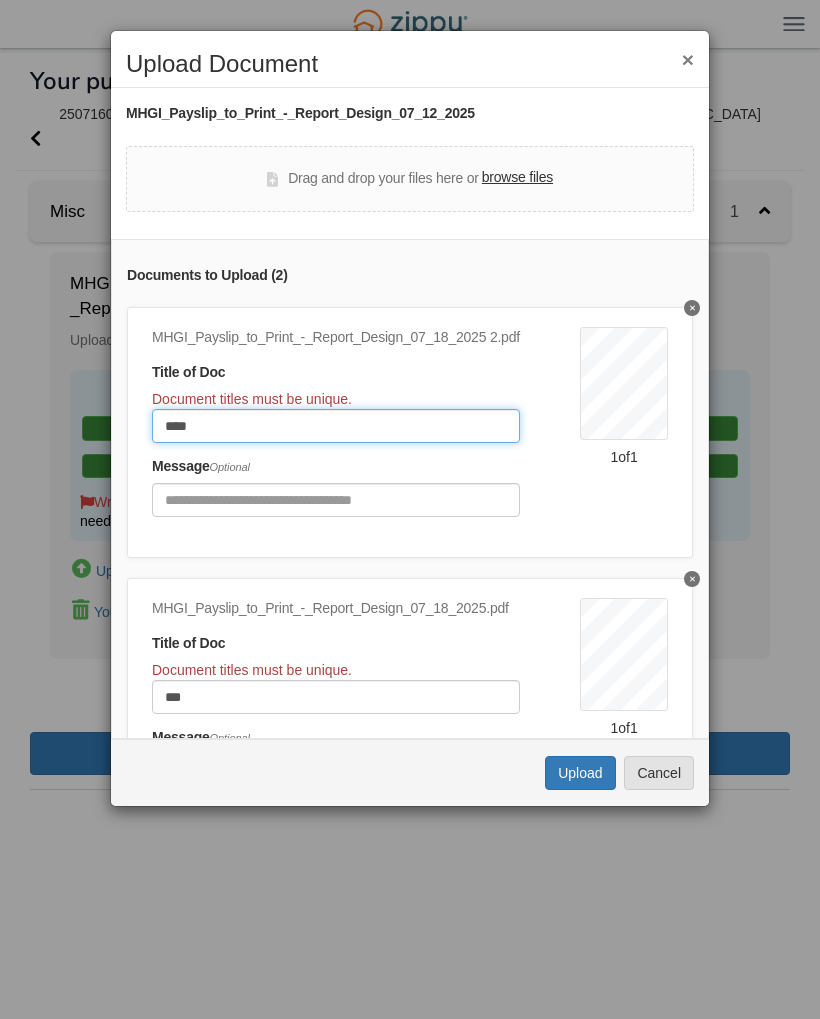 type on "****" 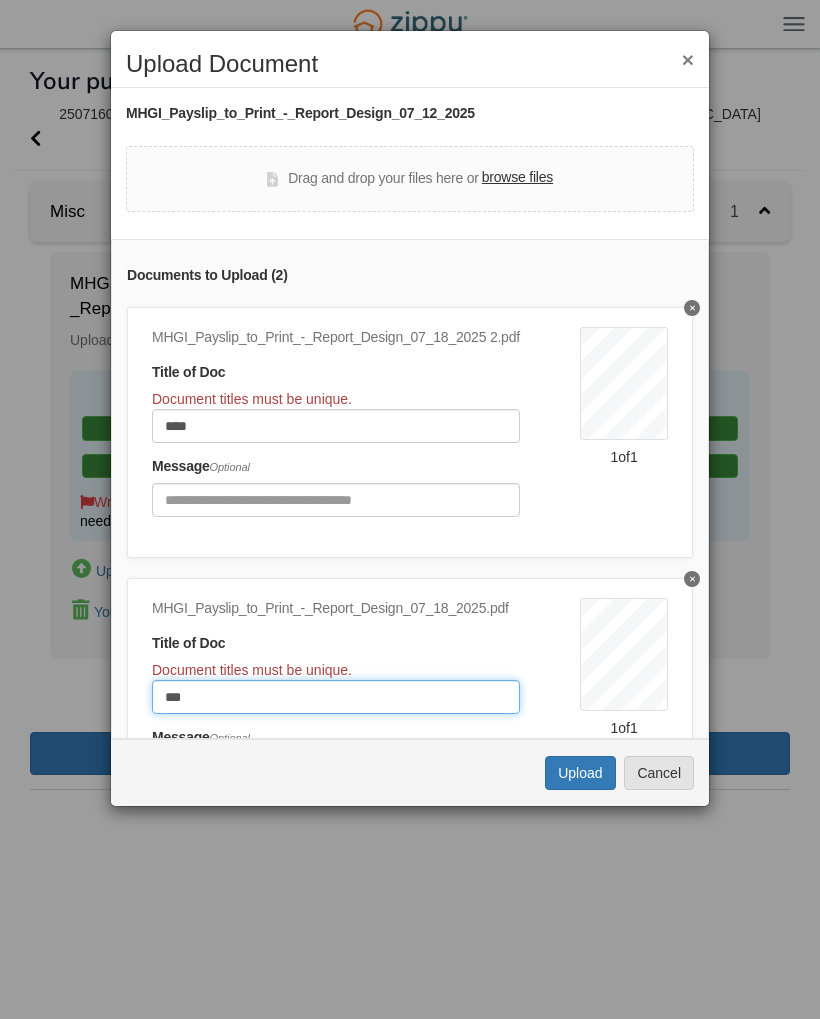 click on "***" at bounding box center (336, 697) 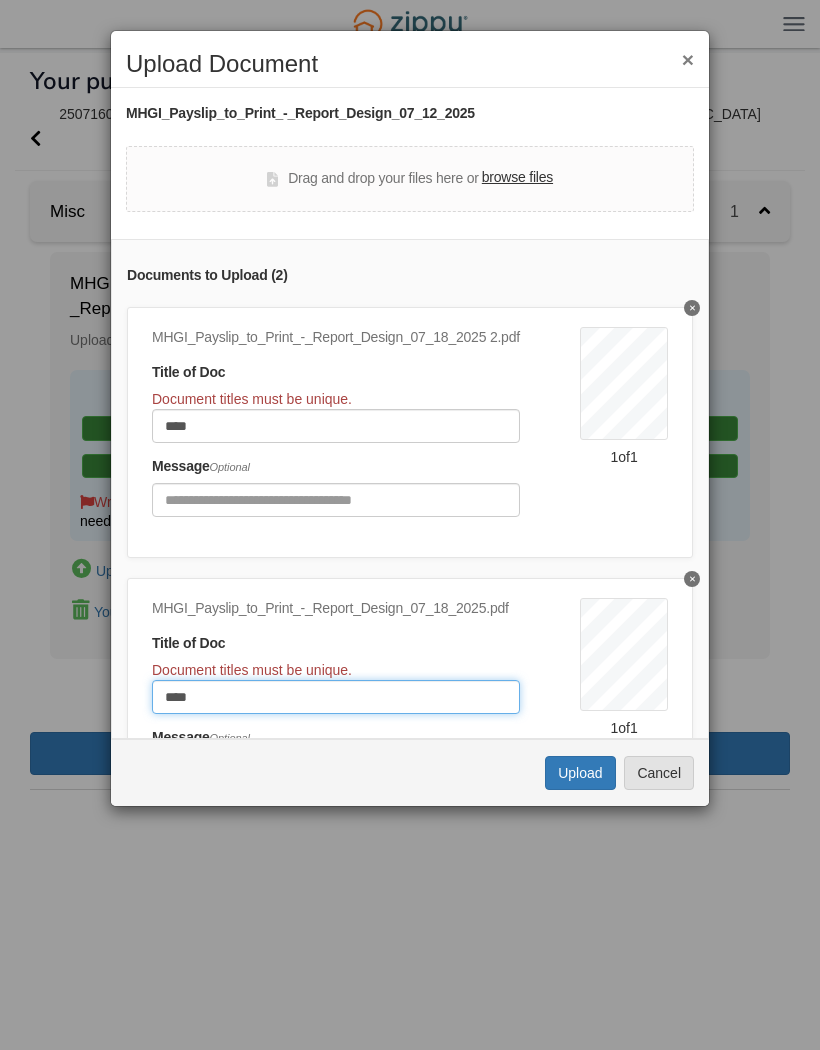 type on "****" 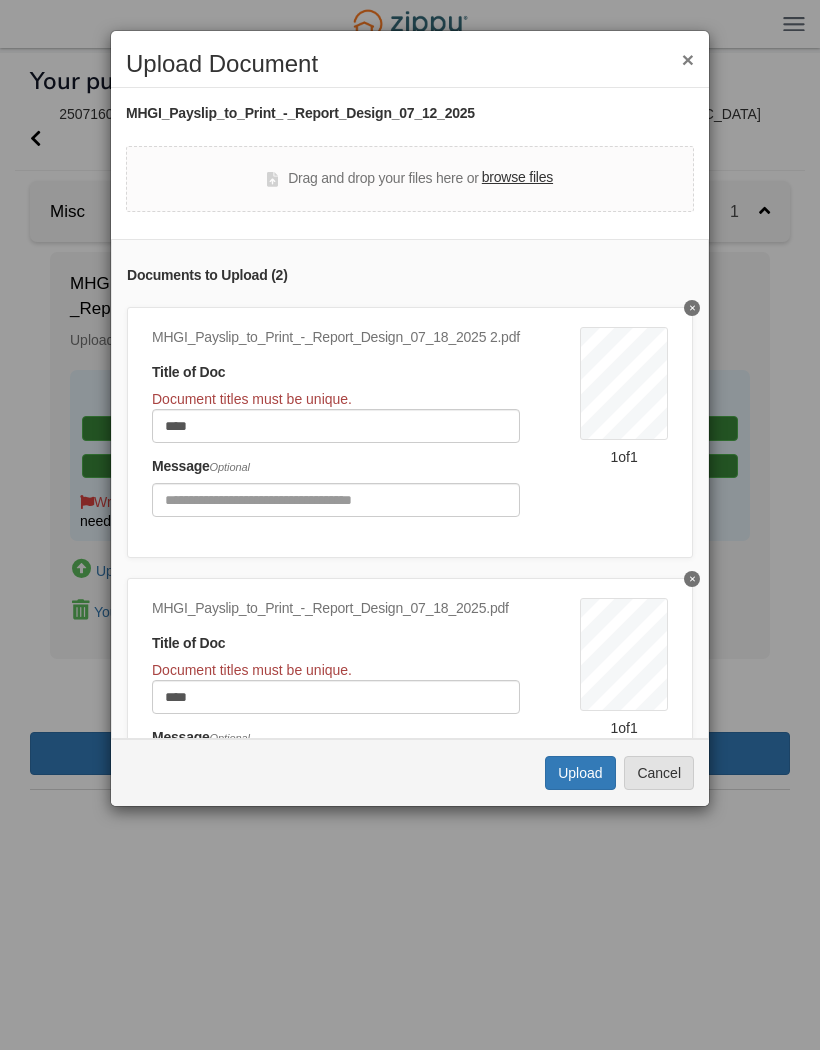 click on "Wen Georgia, LLC 45 Ottawa Ave SW Suite #600 Grand Rapids, MI 49503 Payment Information Bank Account Name Account Number USD Amount Amount Delta  Community  Credit  Union Delta Community  Credit  Union  ******4259 ******4259 749.75 D'ajhanae Harris 4069 Kendrick Circle Loganville, GA 30052 Name Company Employee ID Pay Period Begin Pay Period End	 Check Date Check Number D'ajhanae Harris Wen Georgia, LLC 1147663 5/12/25 5/25/25 6/3/25   Gross Pay Post Tax Deductions Employee Taxes Pre-Tax Deductions Net Pay Current 866.92   117.17   749.75 YTD   1,156.43   Earnings Description Dates Hours Rate Amount YTD Hourly 05/12/2025 - 05/25/2025 64.21 13.50 866.92 8,939.82 Earnings Total: 866.92 8,939.82 Employee Taxes Description Amount YTD OASDI 53.75 554.27 Medicare 12.57 129.63 Federal Withholding 29.00 264.32 State Tax - GA 21.85 208.21 Employee Taxes 117.17 1,156.43 Employer Paid Benefits Description Amount YTD Employer Paid Benefits     Federal State Marital Status Single or Married  filing  separately   0 0 0 0 1" at bounding box center [624, 428] 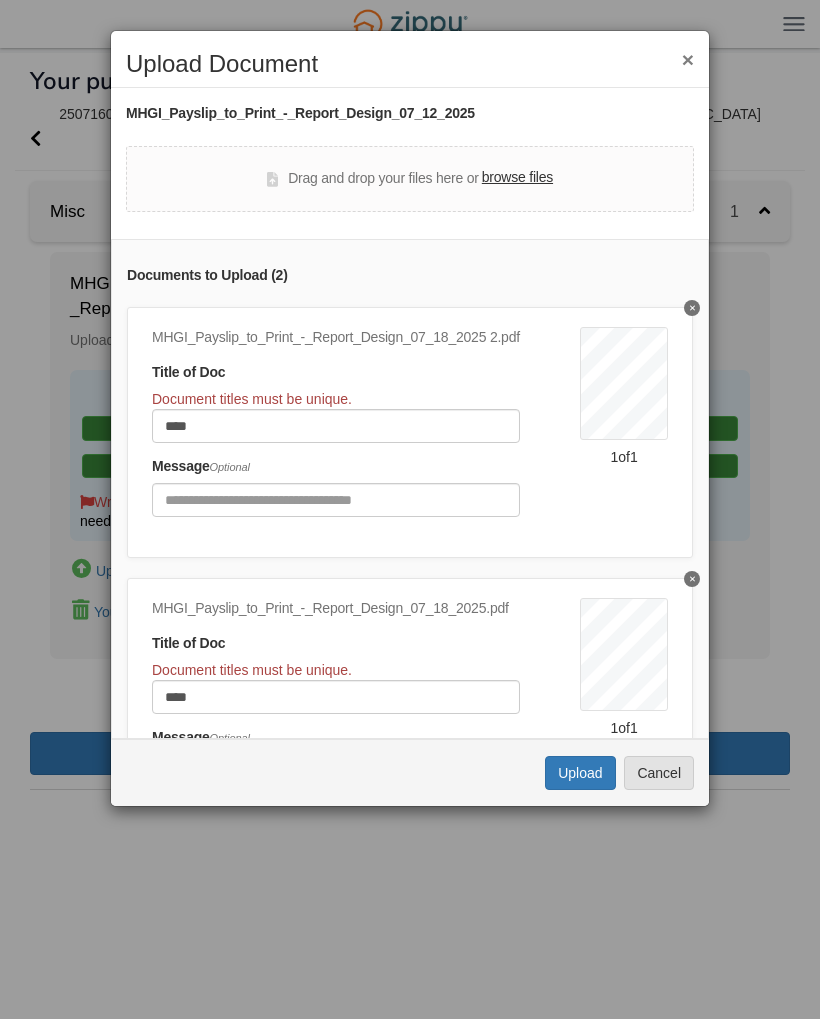click on "Upload" at bounding box center [580, 773] 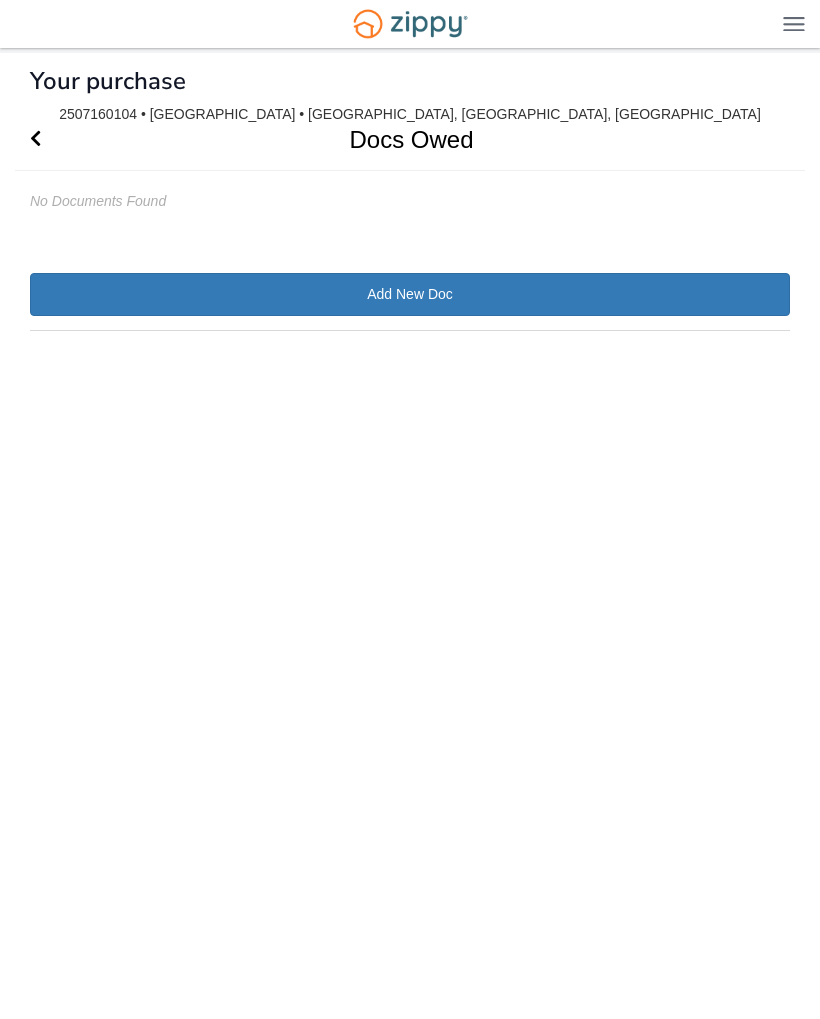 scroll, scrollTop: 0, scrollLeft: 0, axis: both 